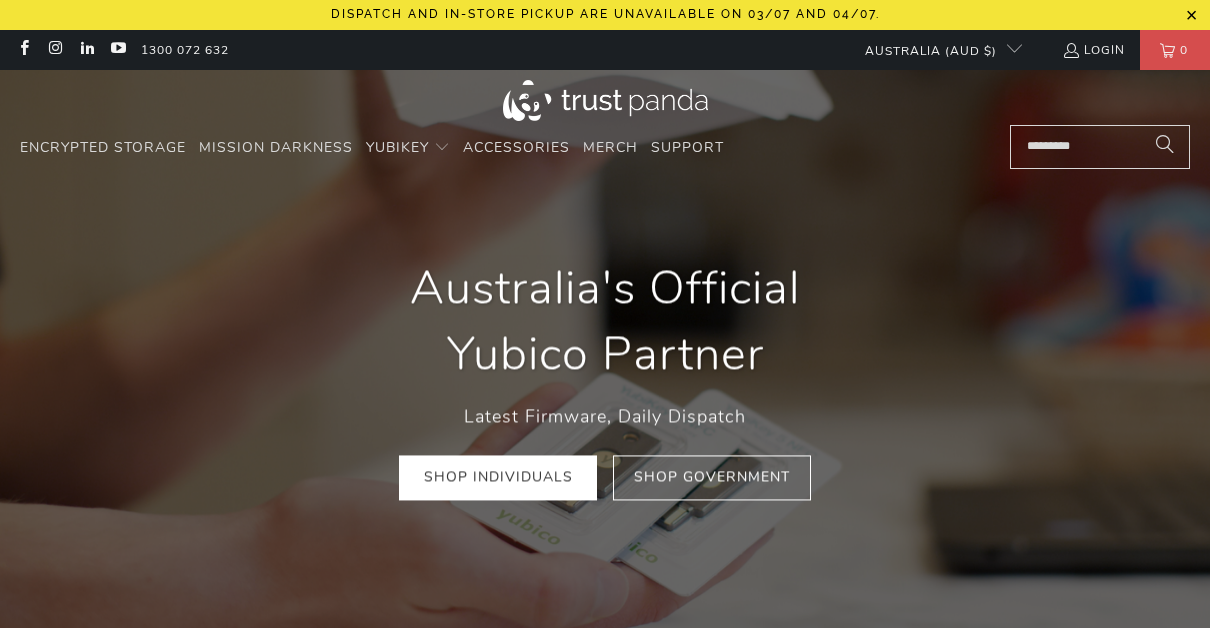 scroll, scrollTop: 0, scrollLeft: 0, axis: both 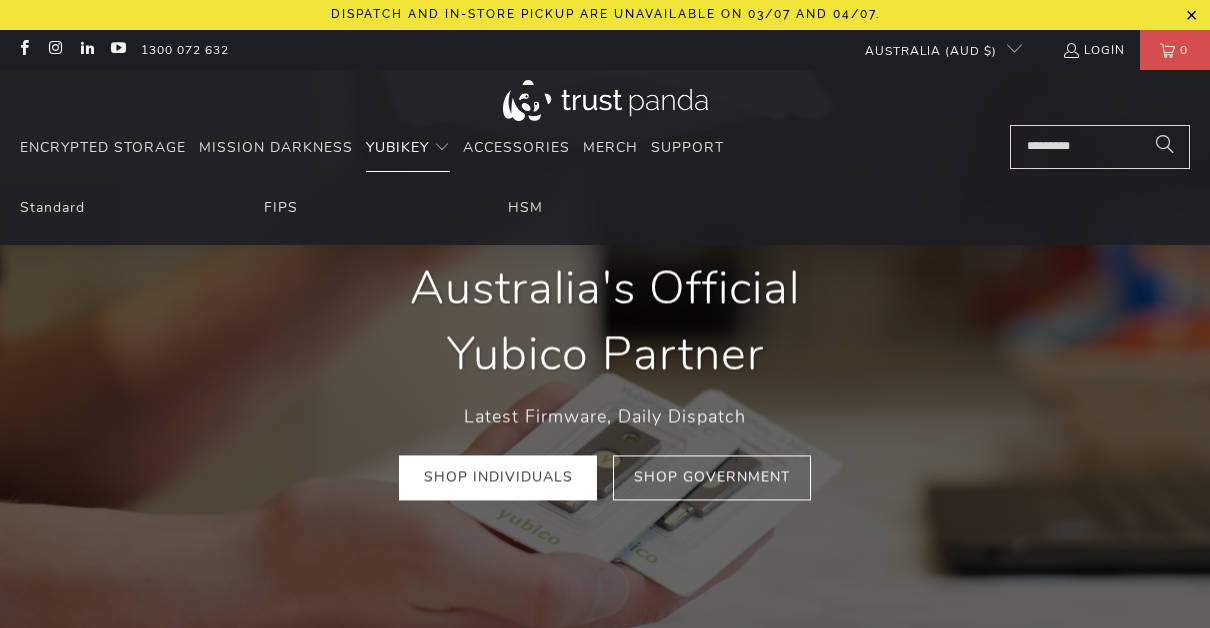 click at bounding box center [442, 148] 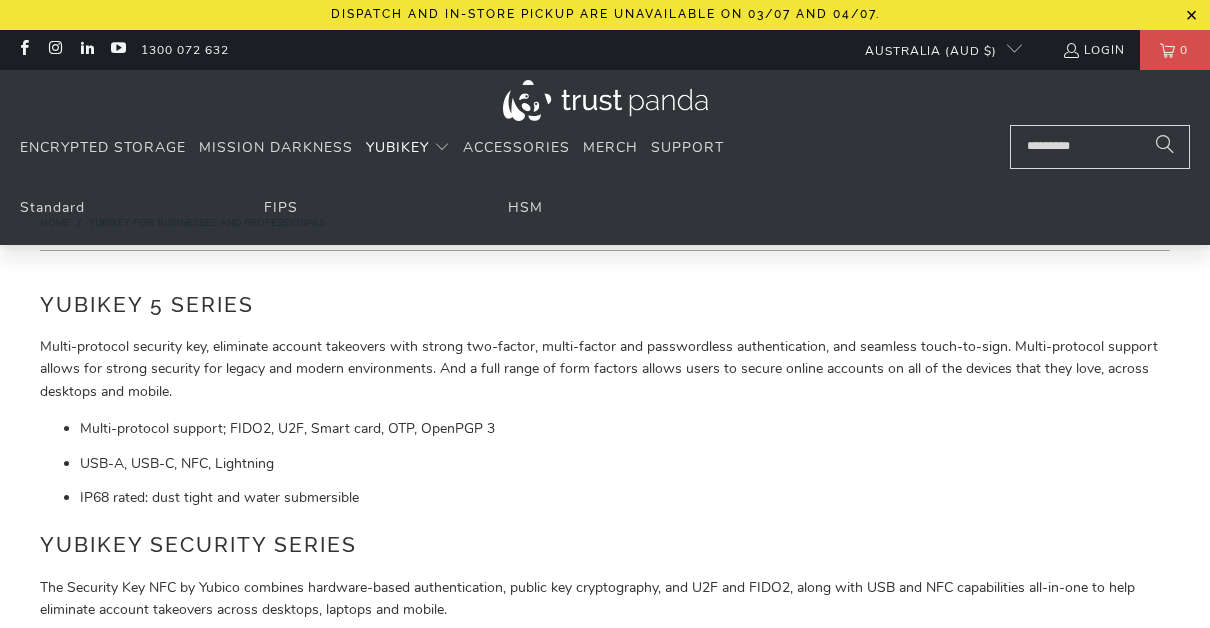scroll, scrollTop: 0, scrollLeft: 0, axis: both 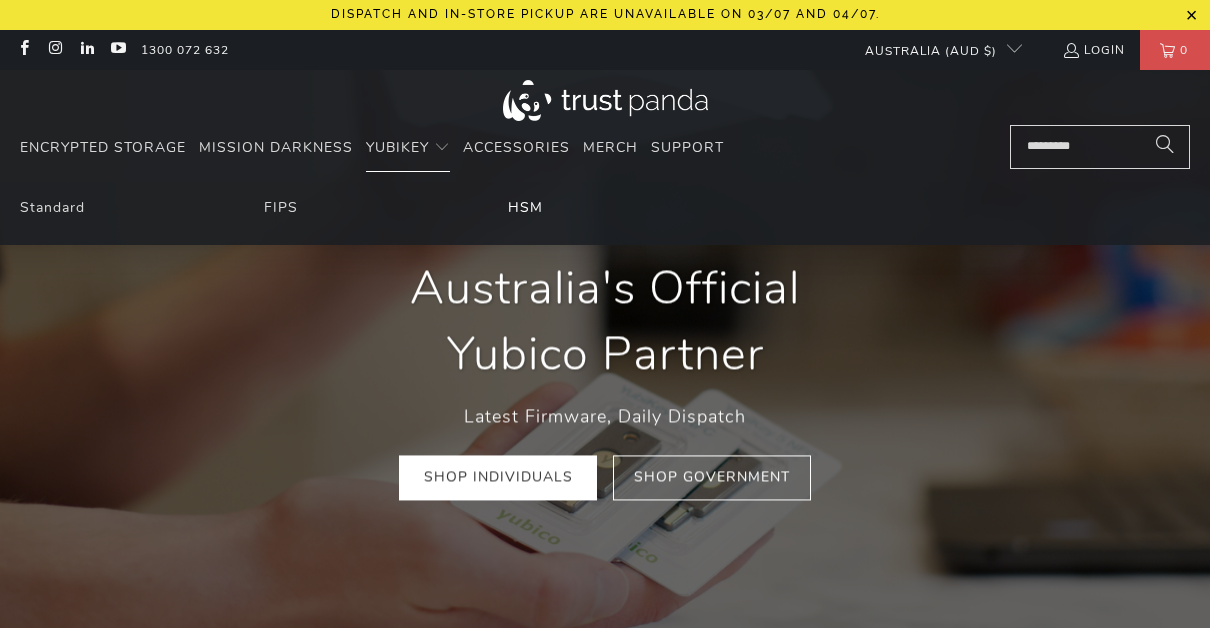 click on "HSM" at bounding box center (525, 207) 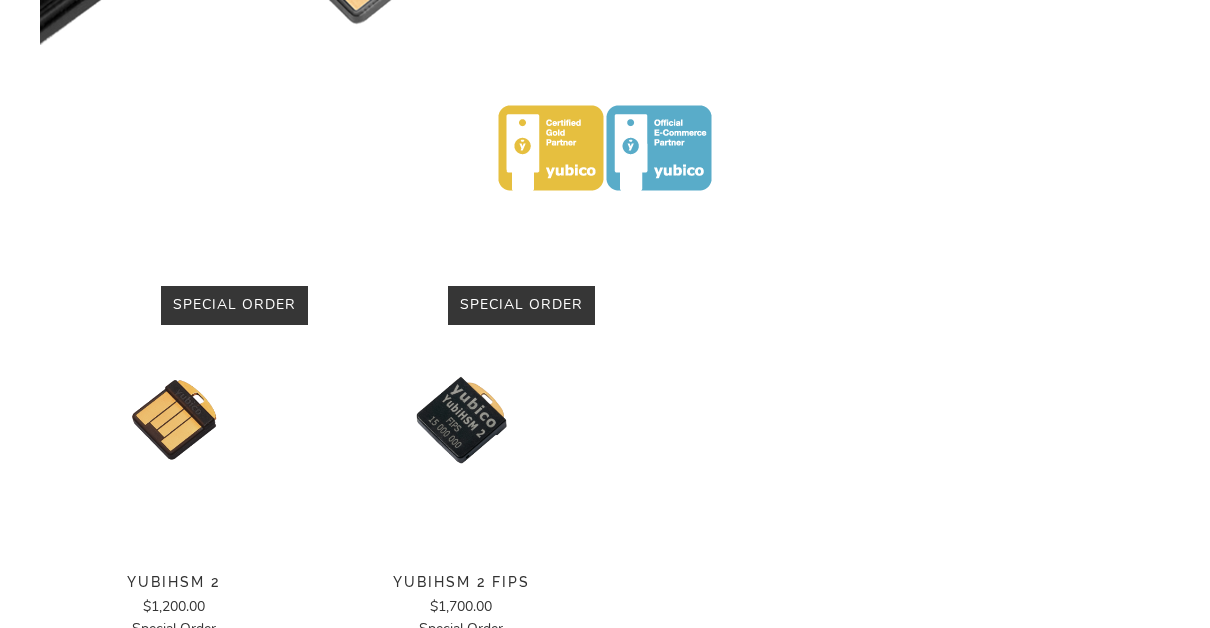 scroll, scrollTop: 1000, scrollLeft: 0, axis: vertical 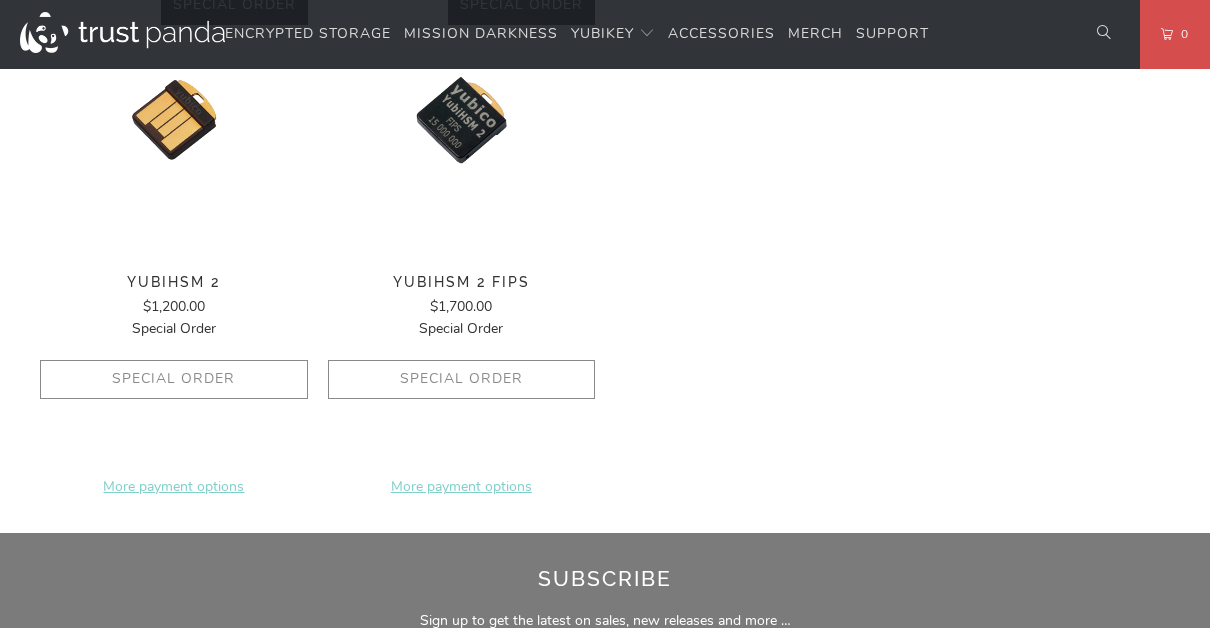 click on "YubiHSM 2 FIPS" at bounding box center [461, 282] 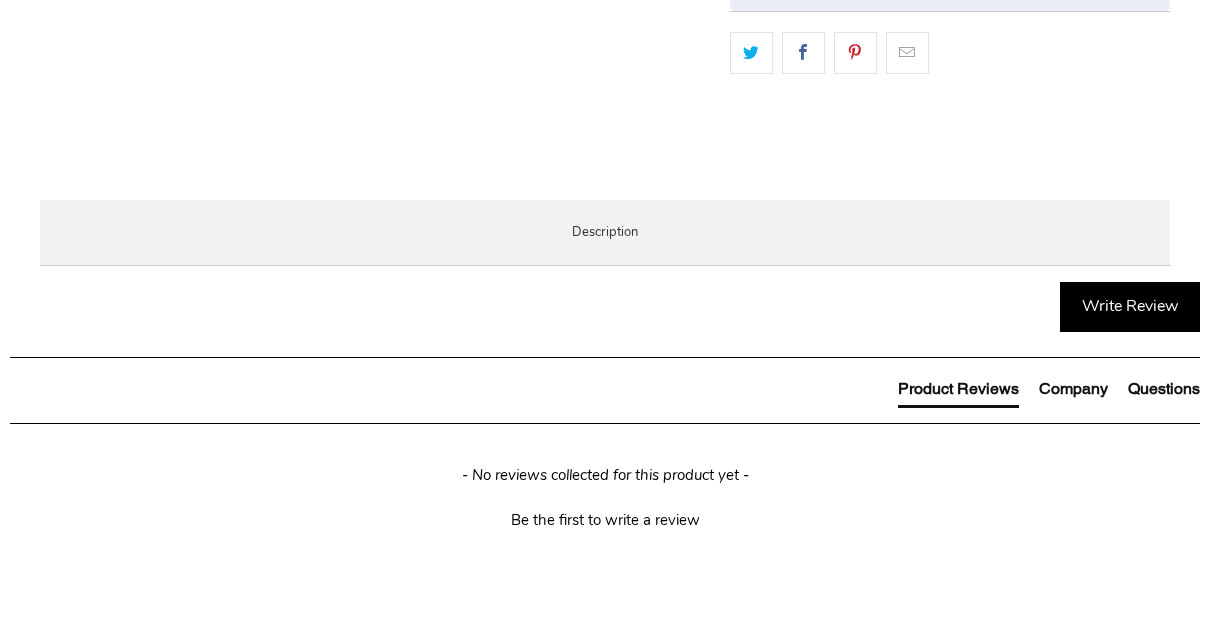 scroll, scrollTop: 800, scrollLeft: 0, axis: vertical 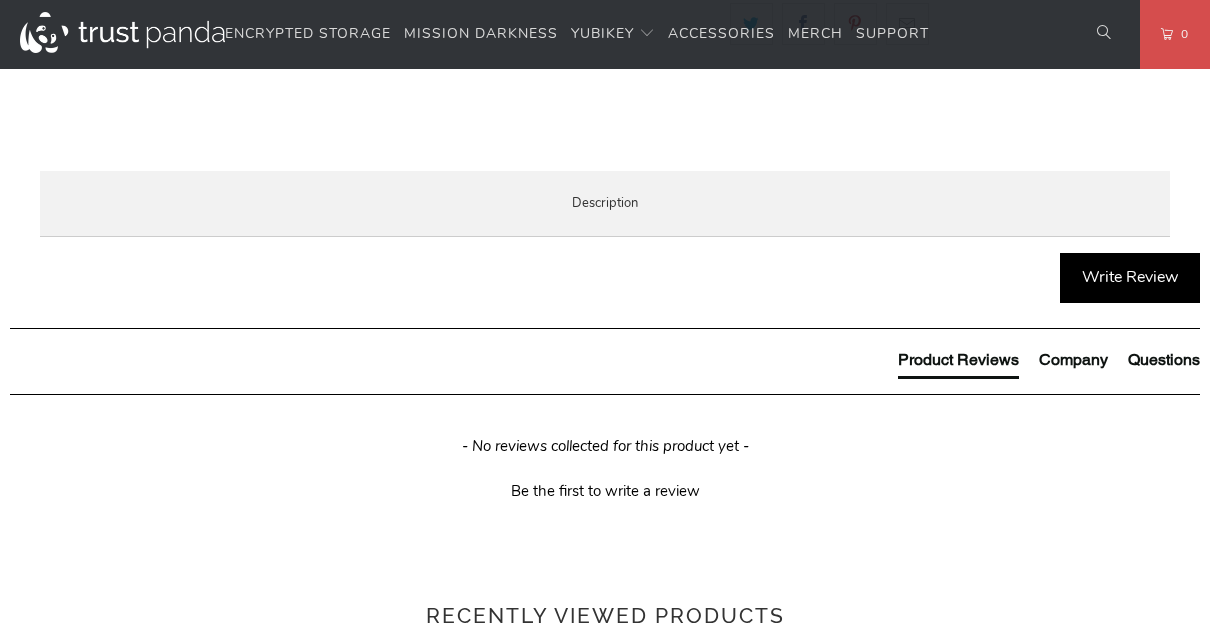 click on "Enterprise and Government" at bounding box center [0, 0] 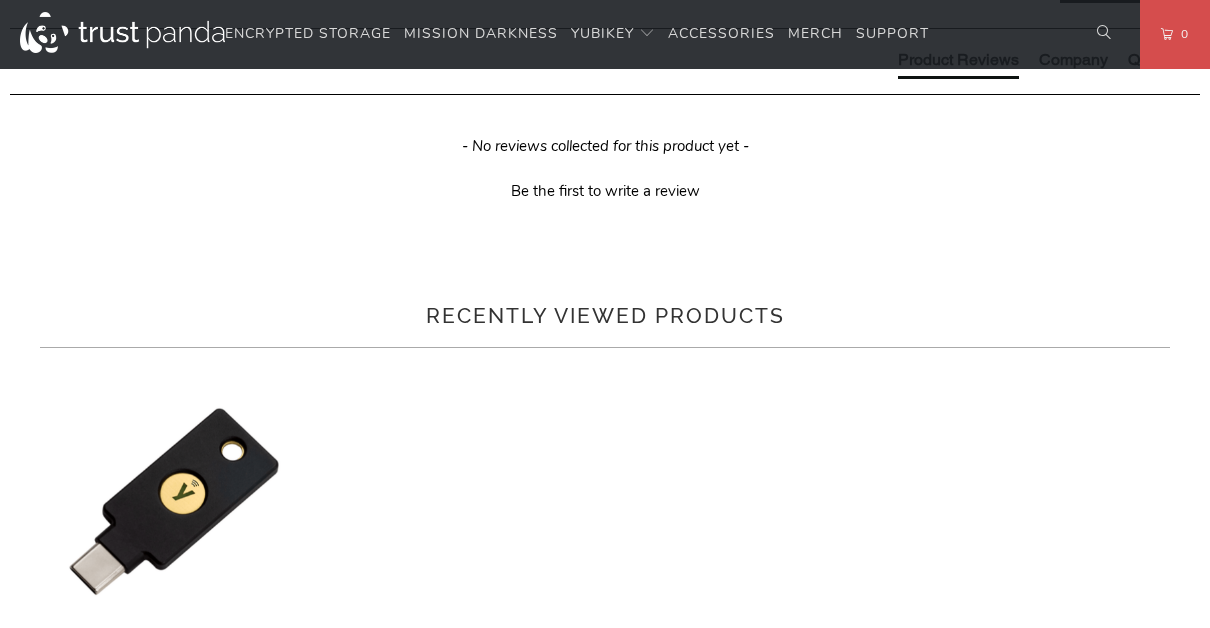 scroll, scrollTop: 700, scrollLeft: 0, axis: vertical 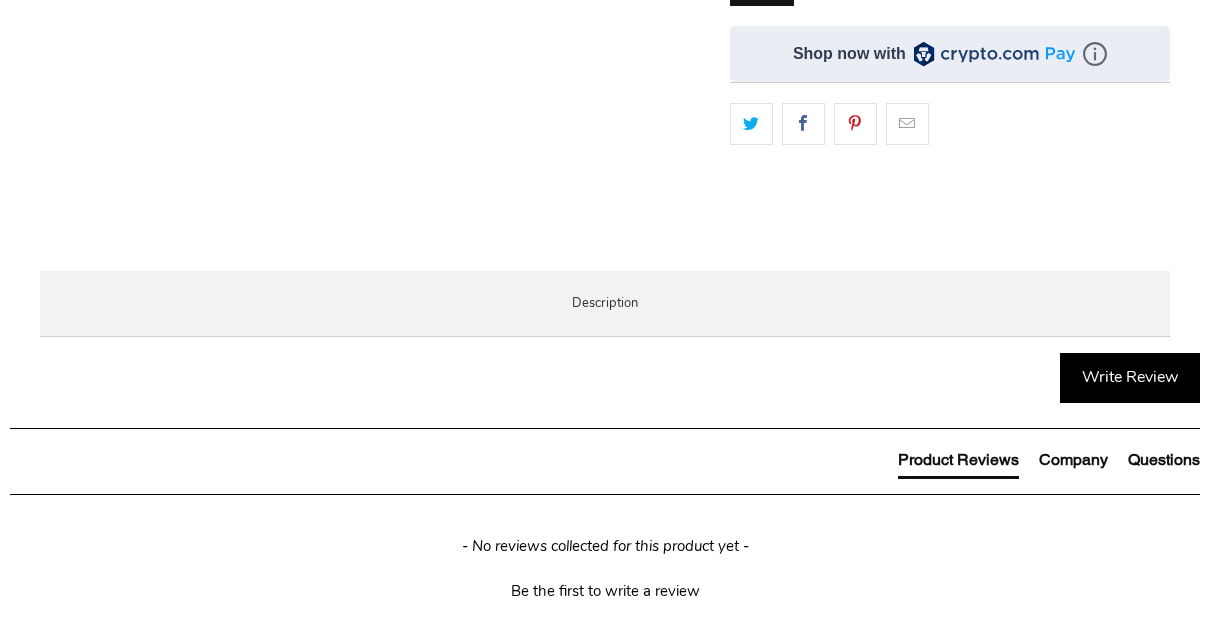click on "Local Service & Support" at bounding box center [0, 0] 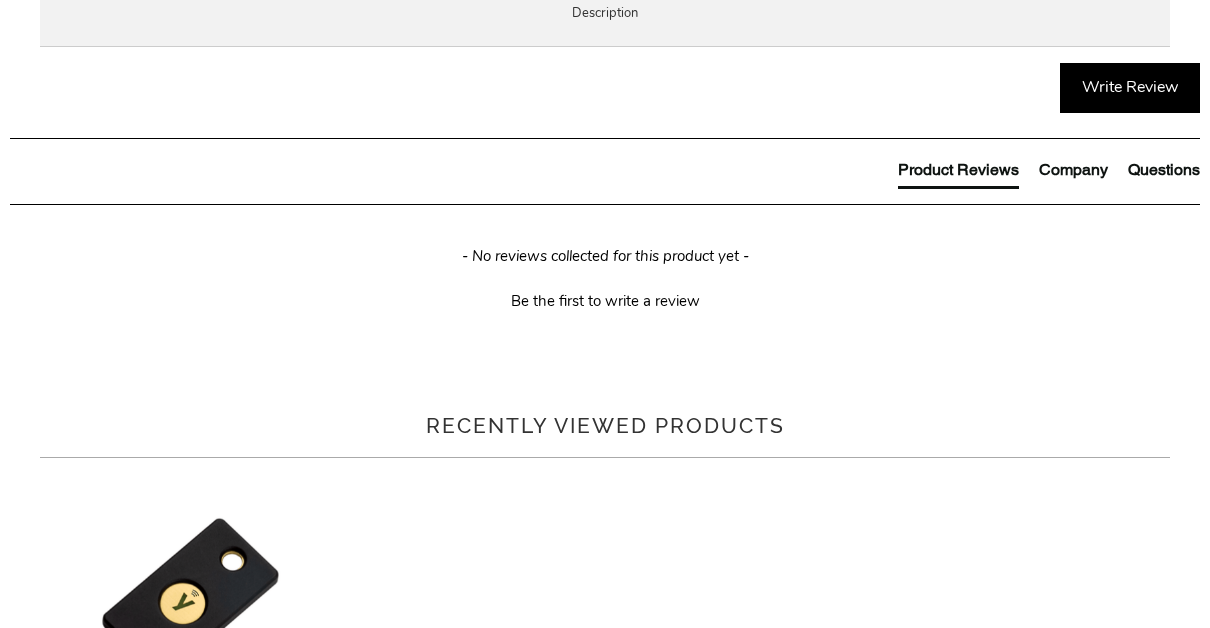 scroll, scrollTop: 1000, scrollLeft: 0, axis: vertical 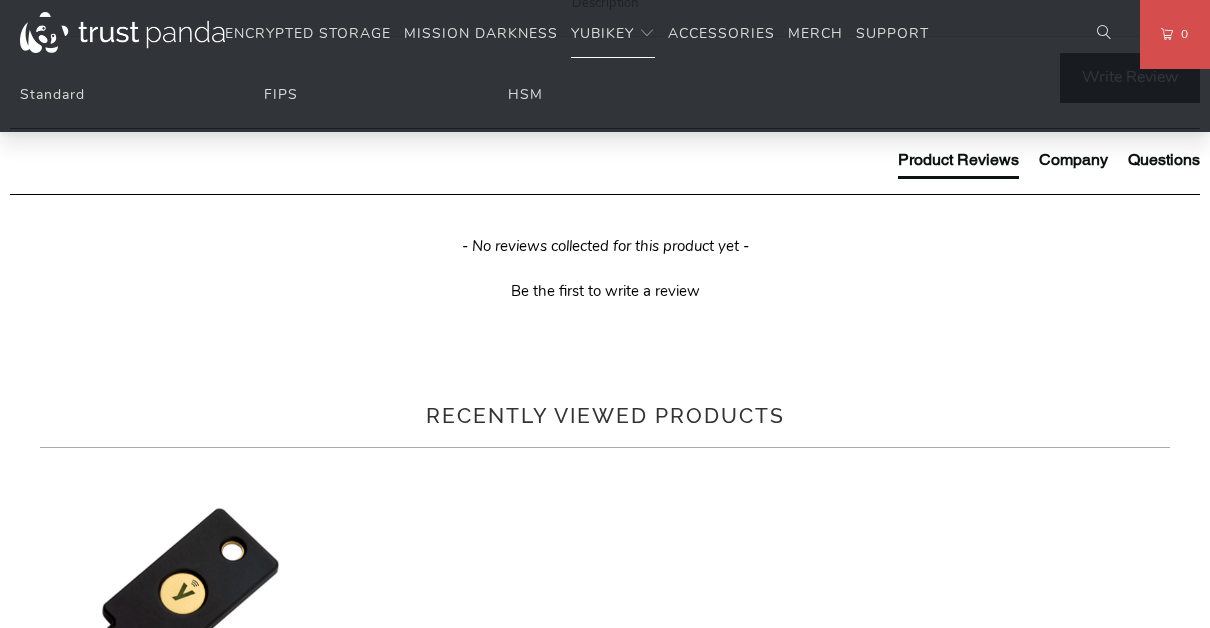 click on "Standard
FIPS
HSM" at bounding box center (605, 100) 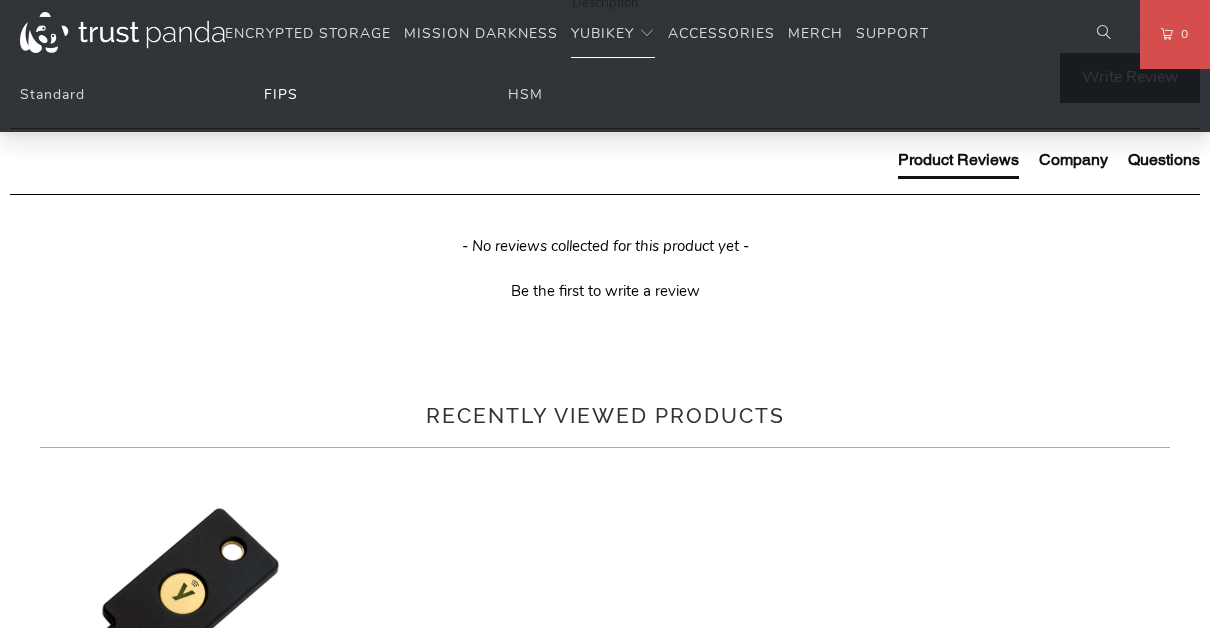 click on "FIPS" at bounding box center [281, 94] 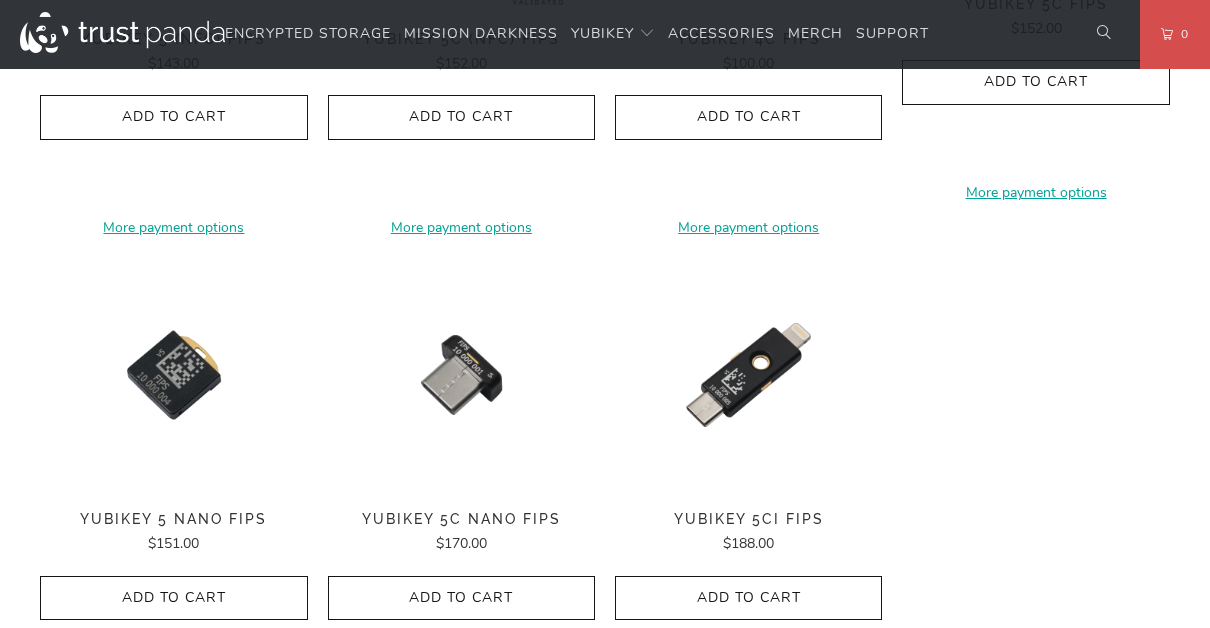 scroll, scrollTop: 1300, scrollLeft: 0, axis: vertical 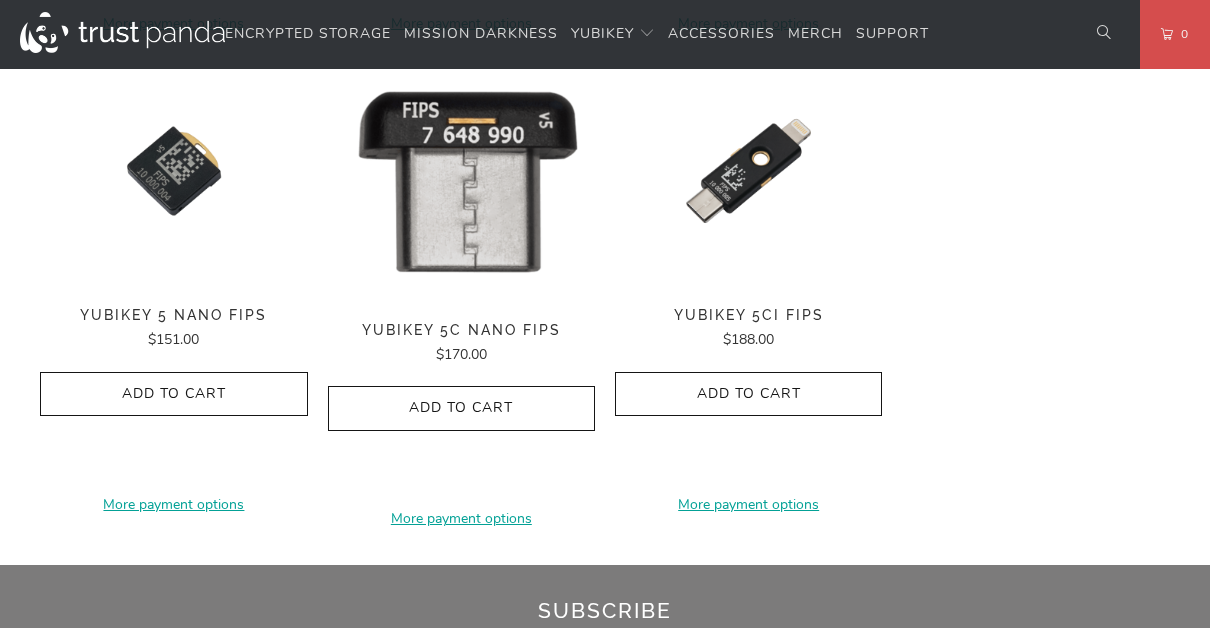 click at bounding box center (461, 178) 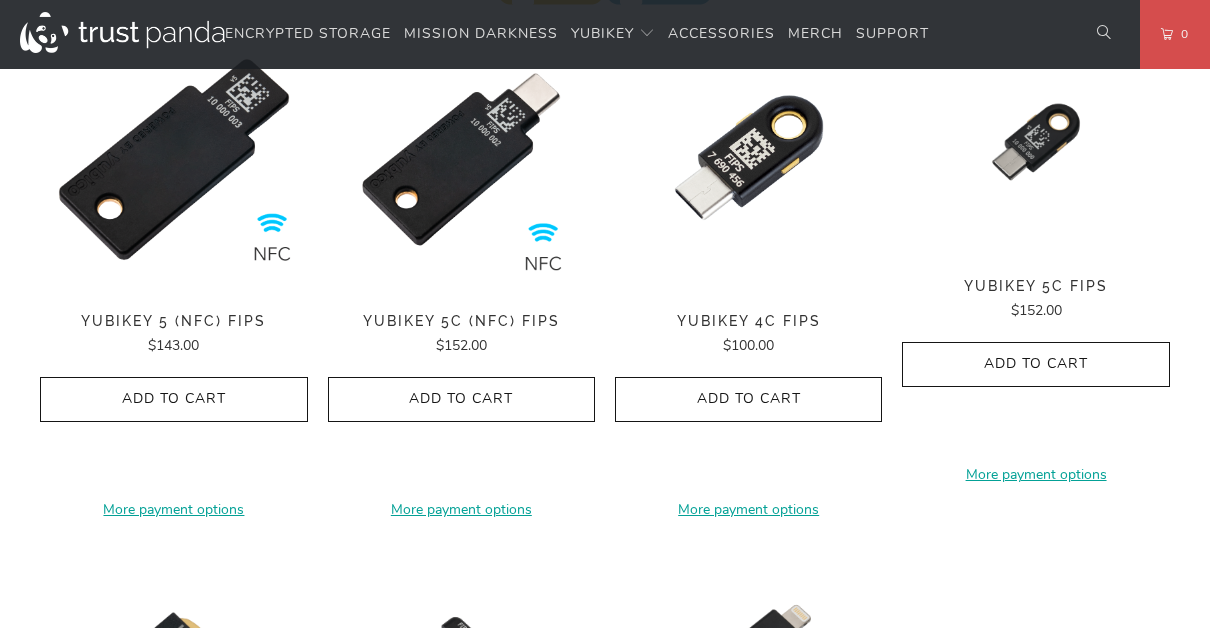 scroll, scrollTop: 800, scrollLeft: 0, axis: vertical 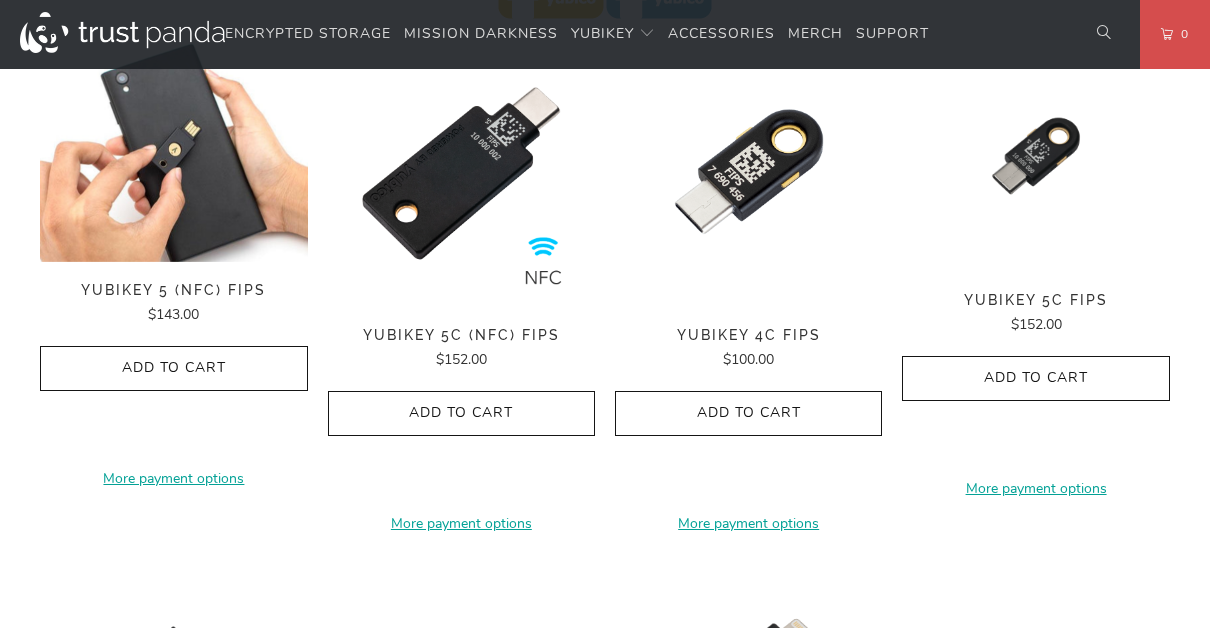 click at bounding box center (173, 151) 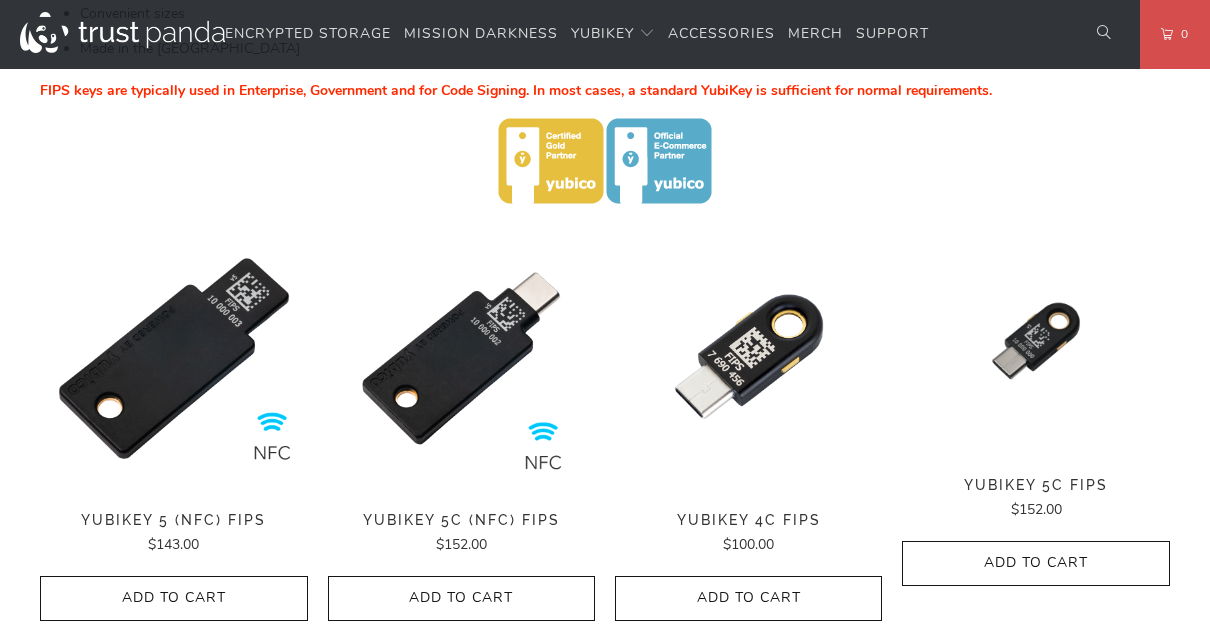 scroll, scrollTop: 600, scrollLeft: 0, axis: vertical 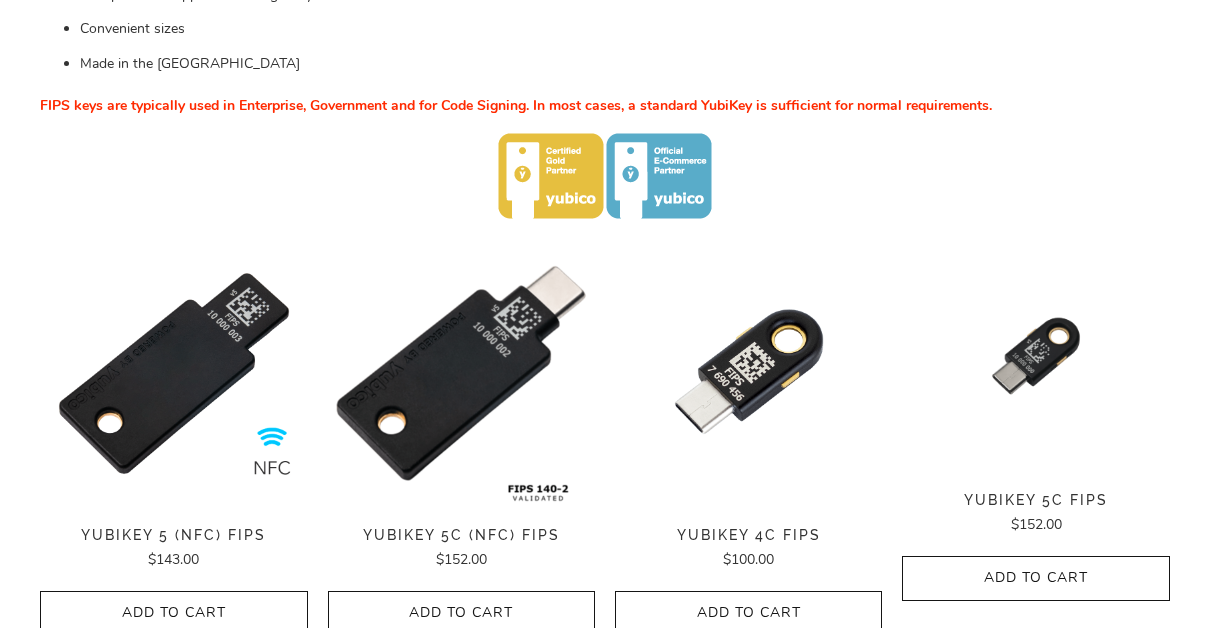 click at bounding box center (461, 373) 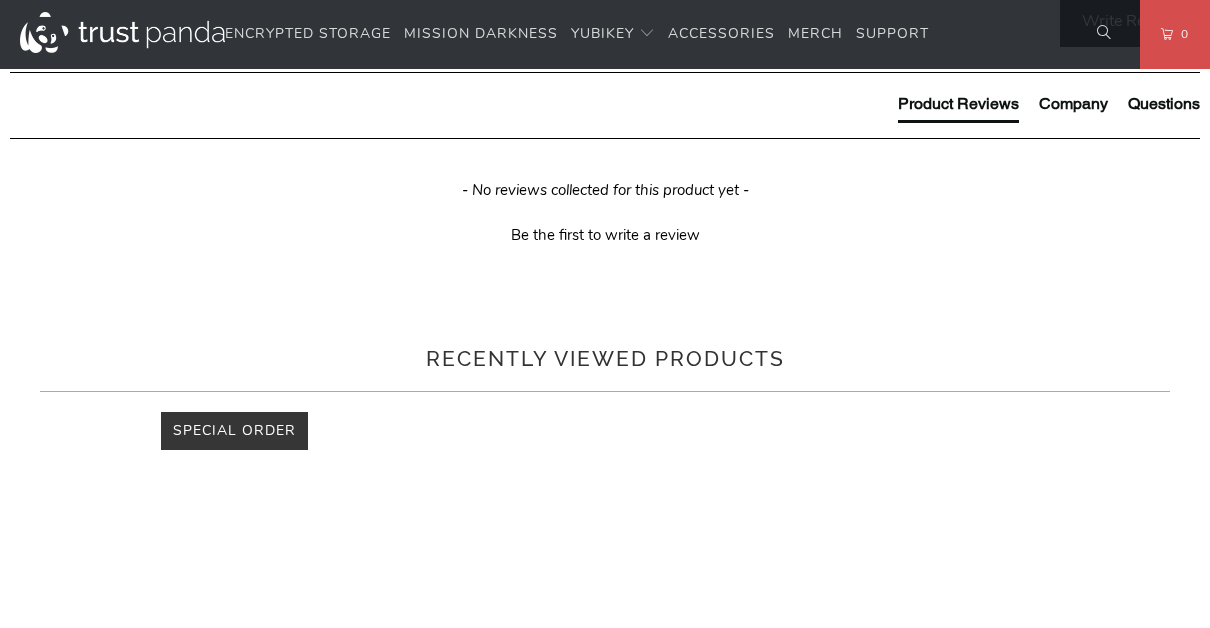 scroll, scrollTop: 1200, scrollLeft: 0, axis: vertical 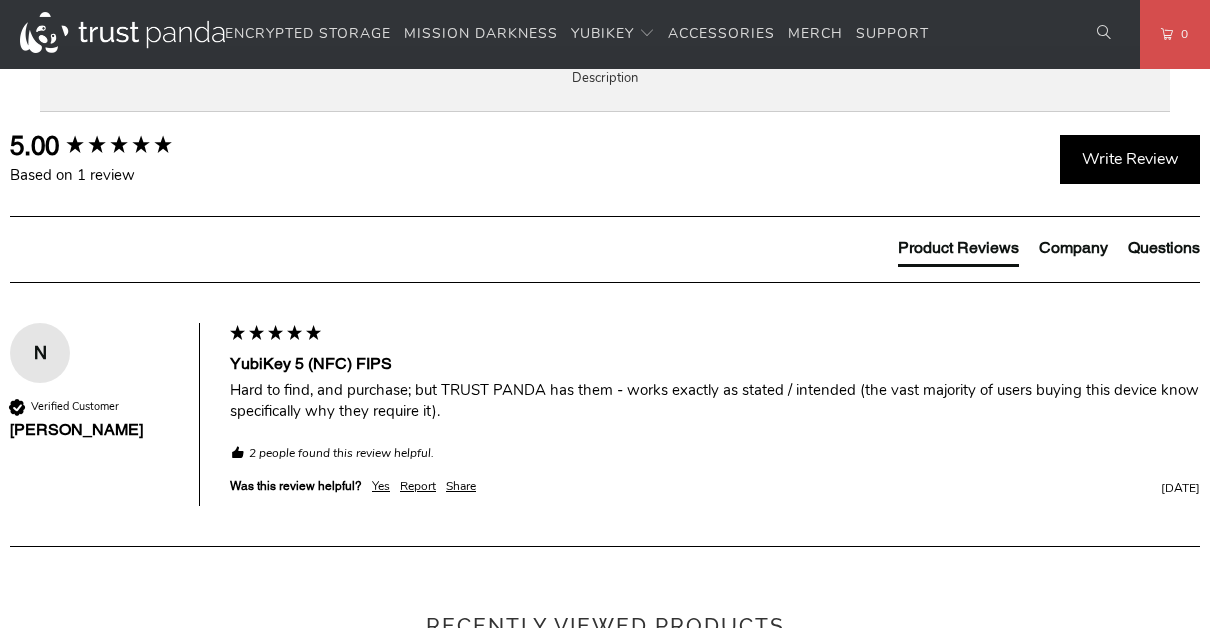 click on "Enterprise and Government" at bounding box center [0, 0] 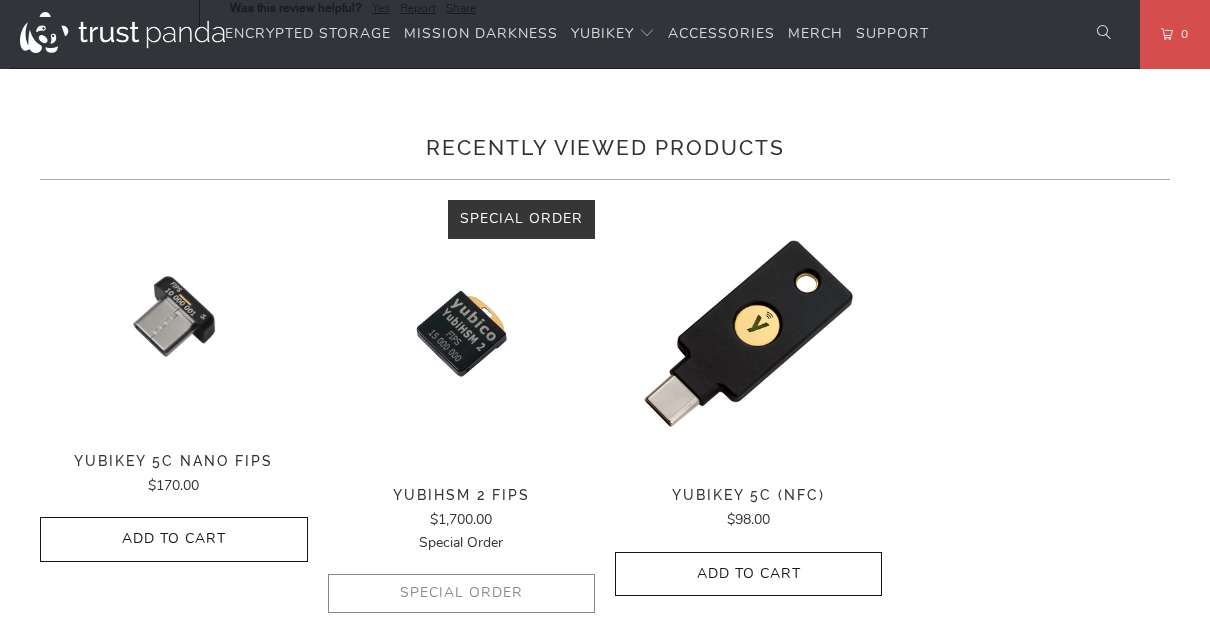 scroll, scrollTop: 1830, scrollLeft: 0, axis: vertical 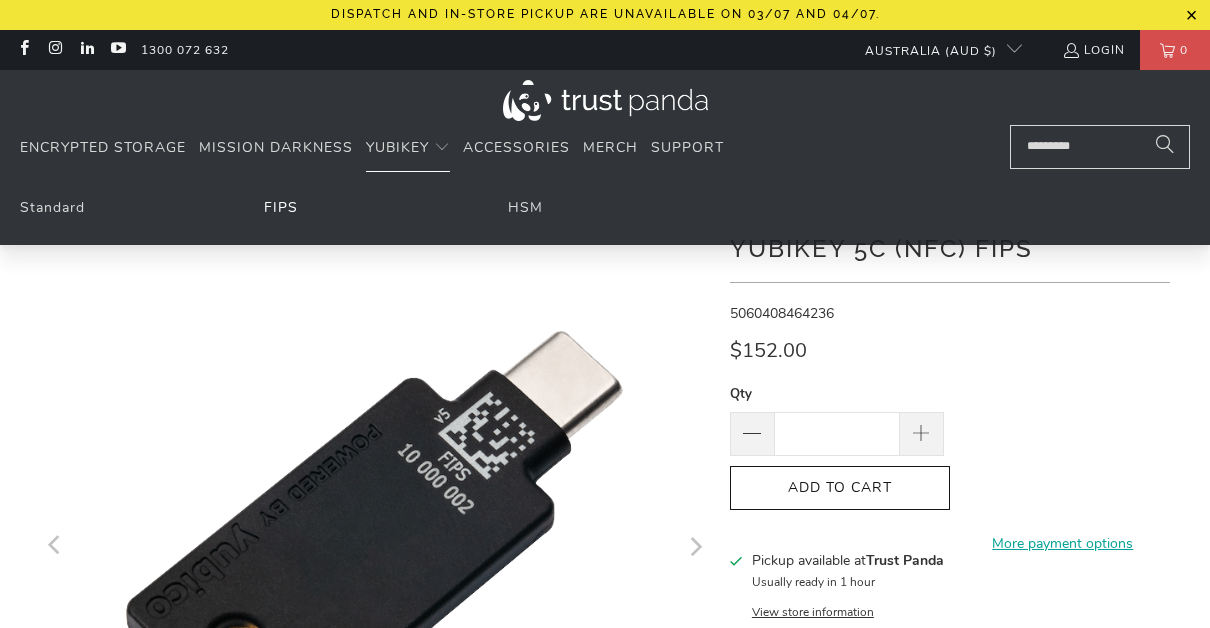 click on "FIPS" at bounding box center [281, 207] 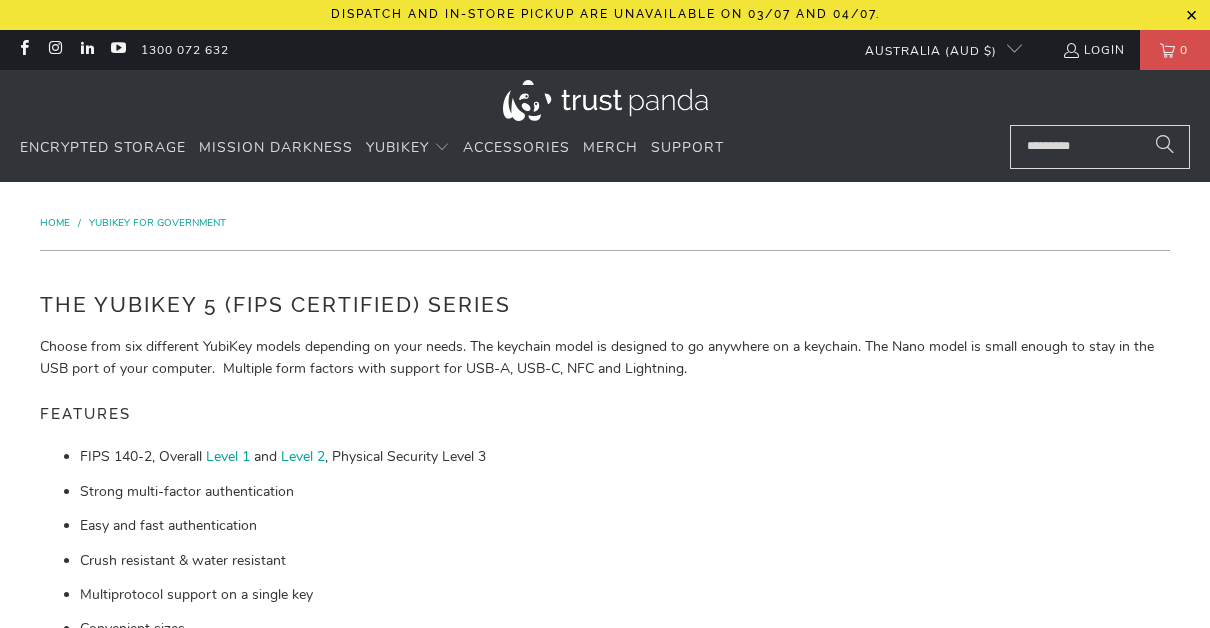 scroll, scrollTop: 0, scrollLeft: 0, axis: both 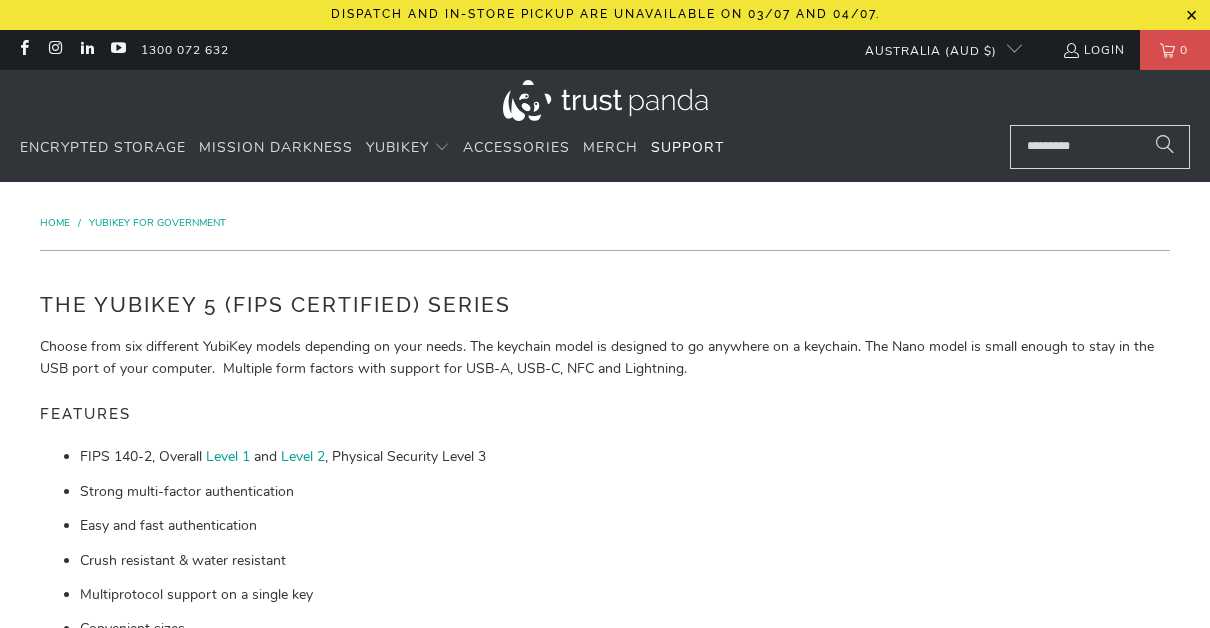click on "Support" at bounding box center [687, 148] 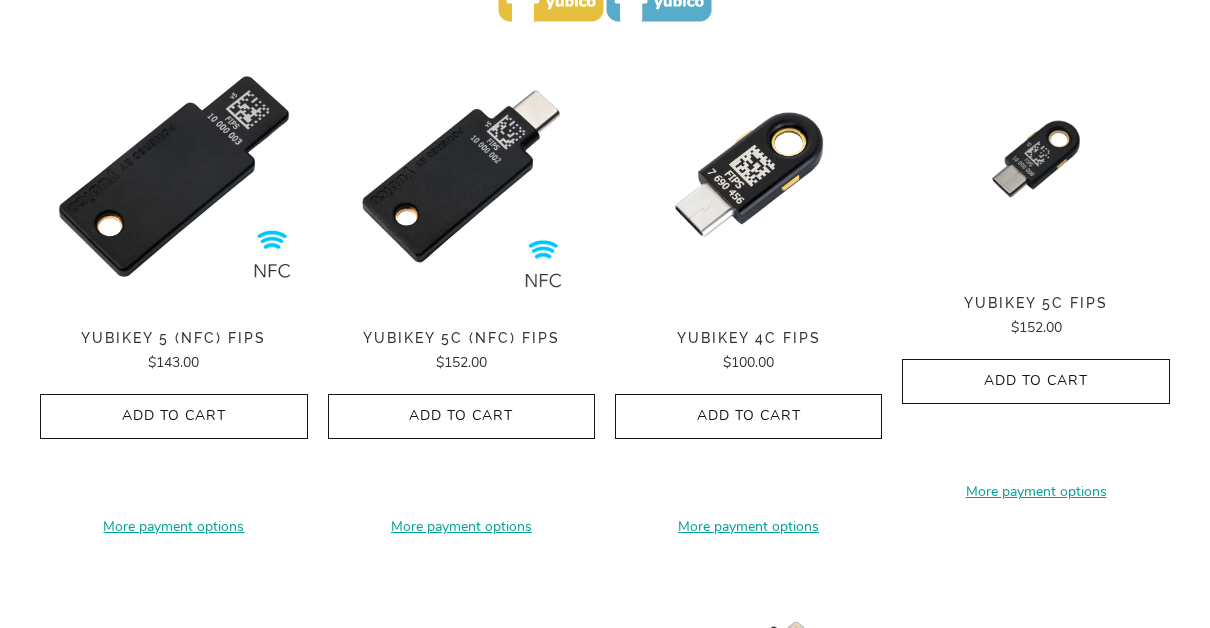 scroll, scrollTop: 800, scrollLeft: 0, axis: vertical 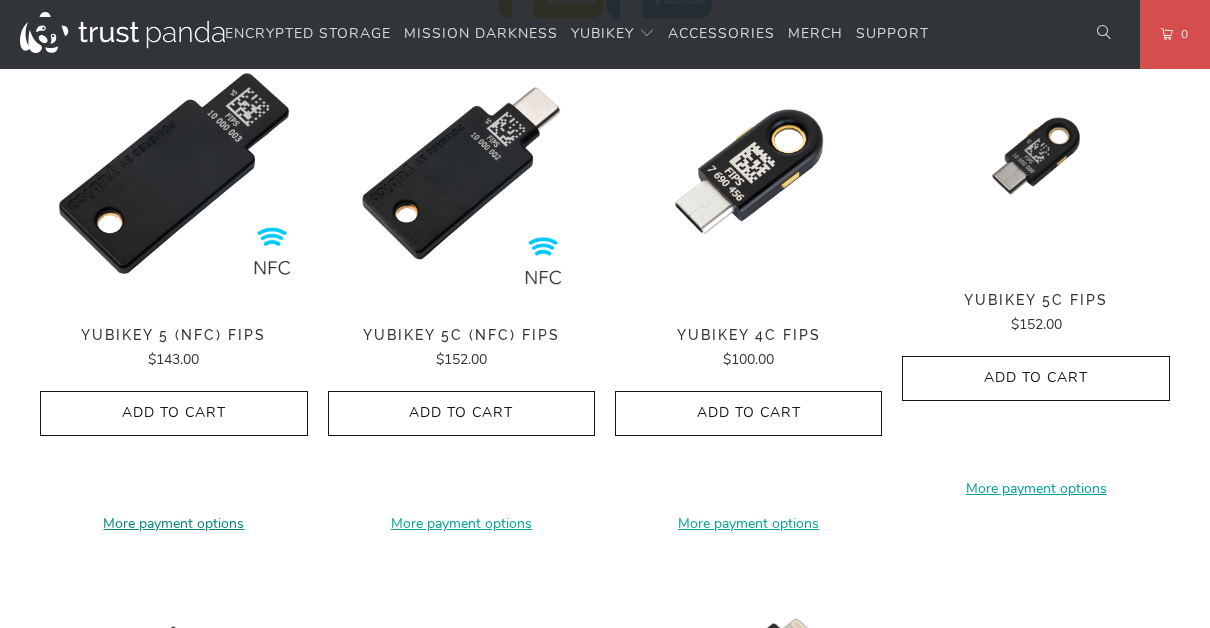 click on "More payment options" 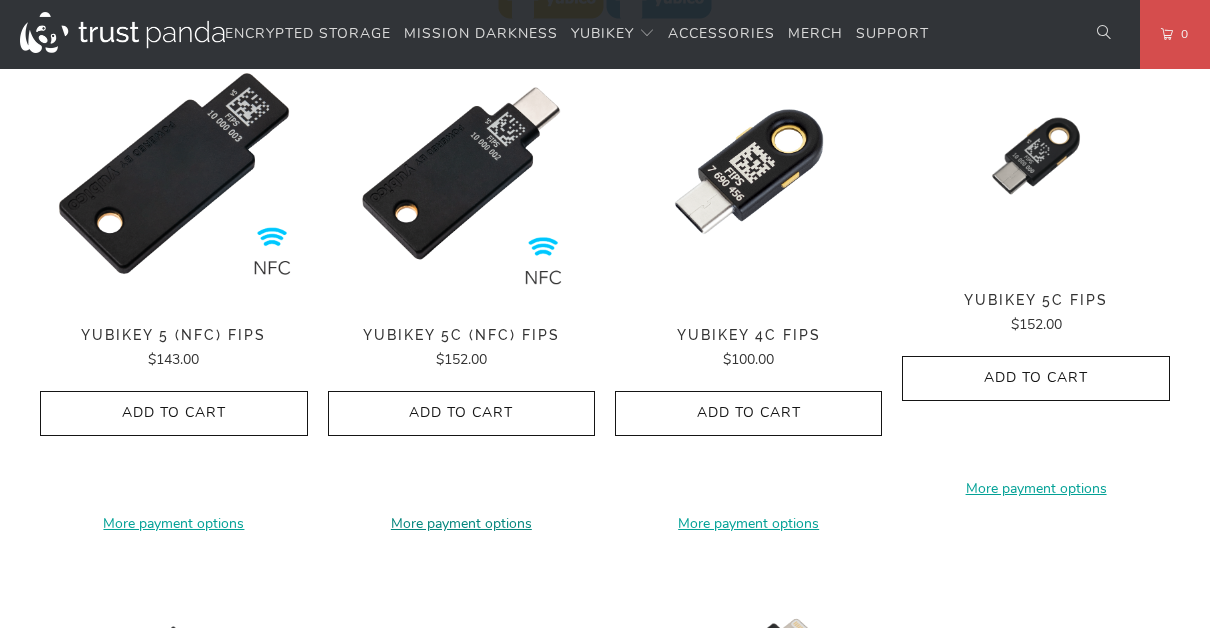 click on "More payment options" 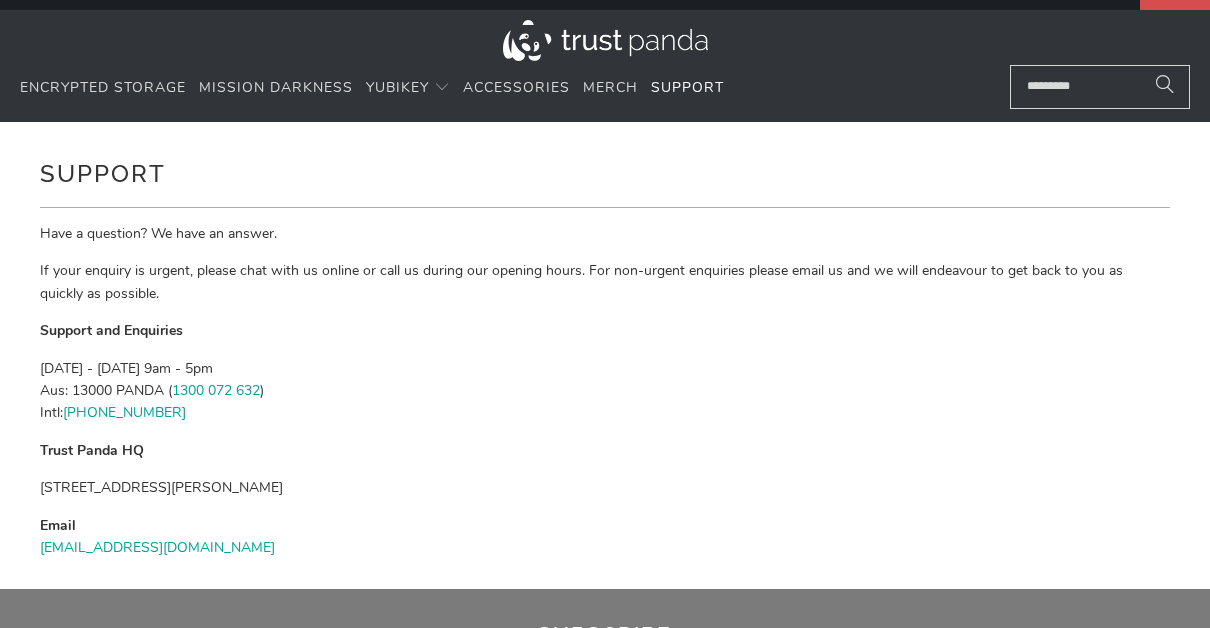 scroll, scrollTop: 300, scrollLeft: 0, axis: vertical 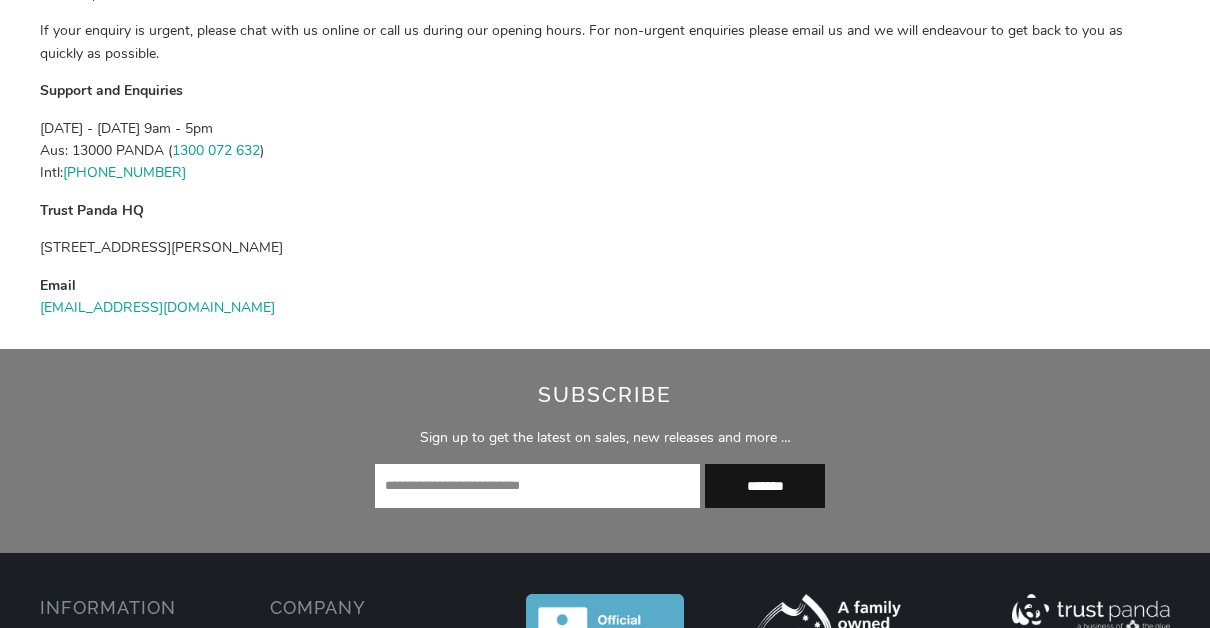 drag, startPoint x: 463, startPoint y: 362, endPoint x: 428, endPoint y: 299, distance: 72.06941 